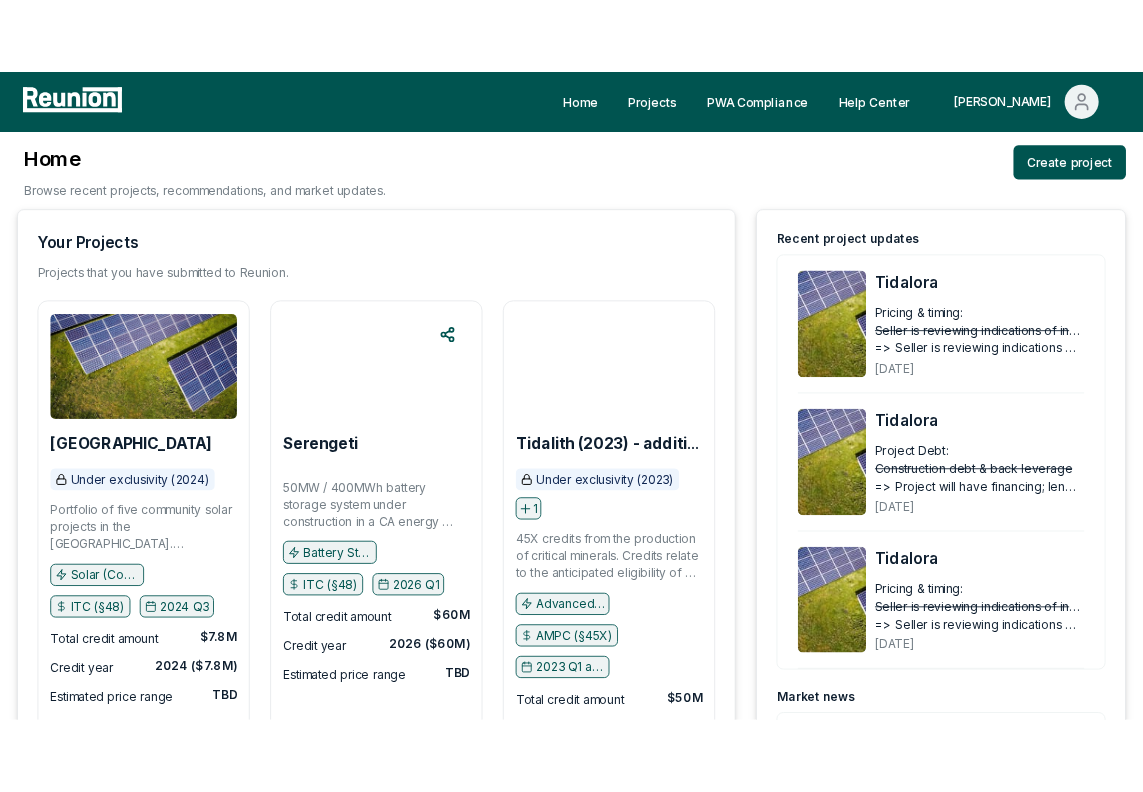 scroll, scrollTop: 0, scrollLeft: 0, axis: both 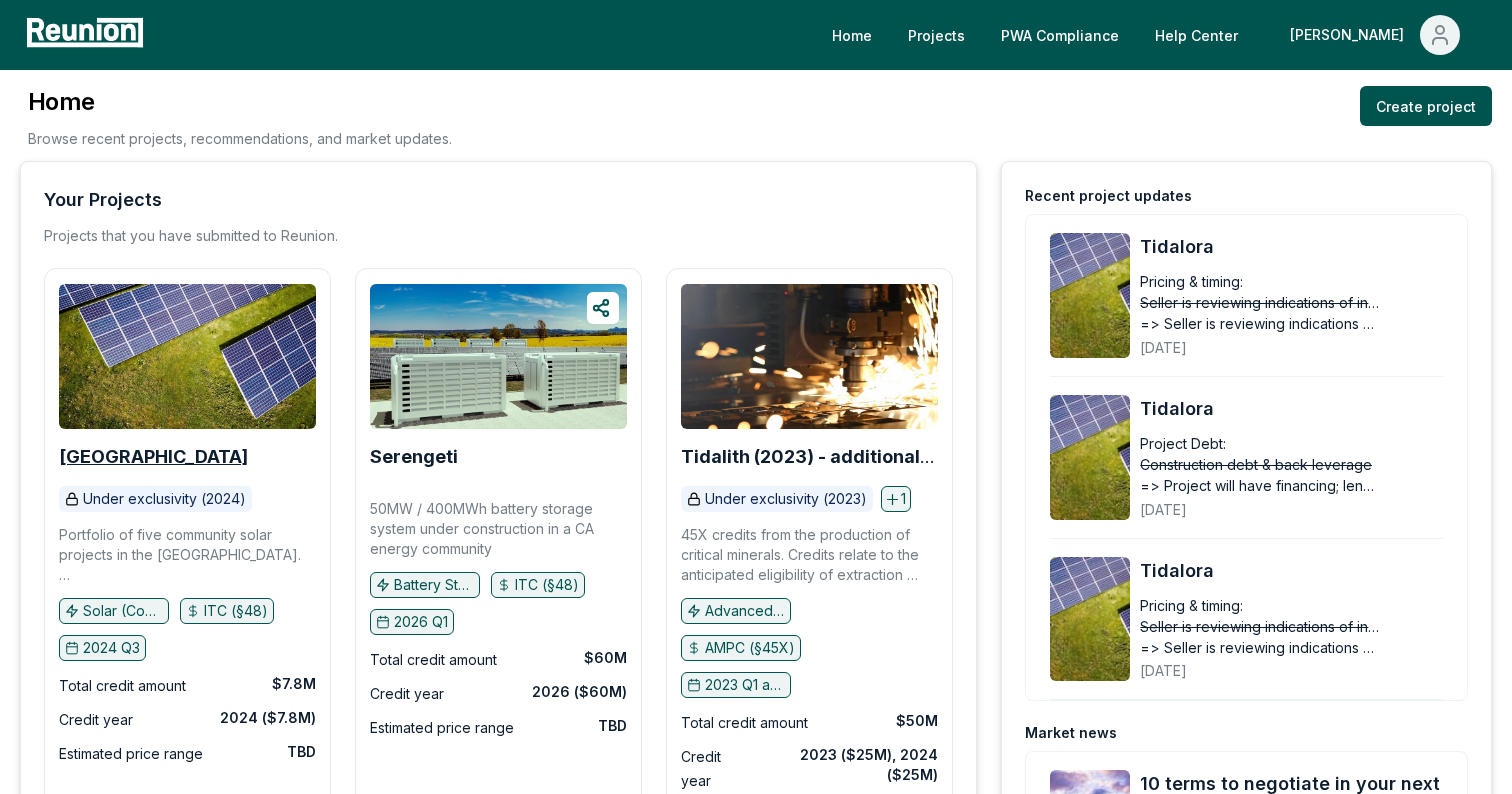 click on "Broad Peak" at bounding box center [153, 456] 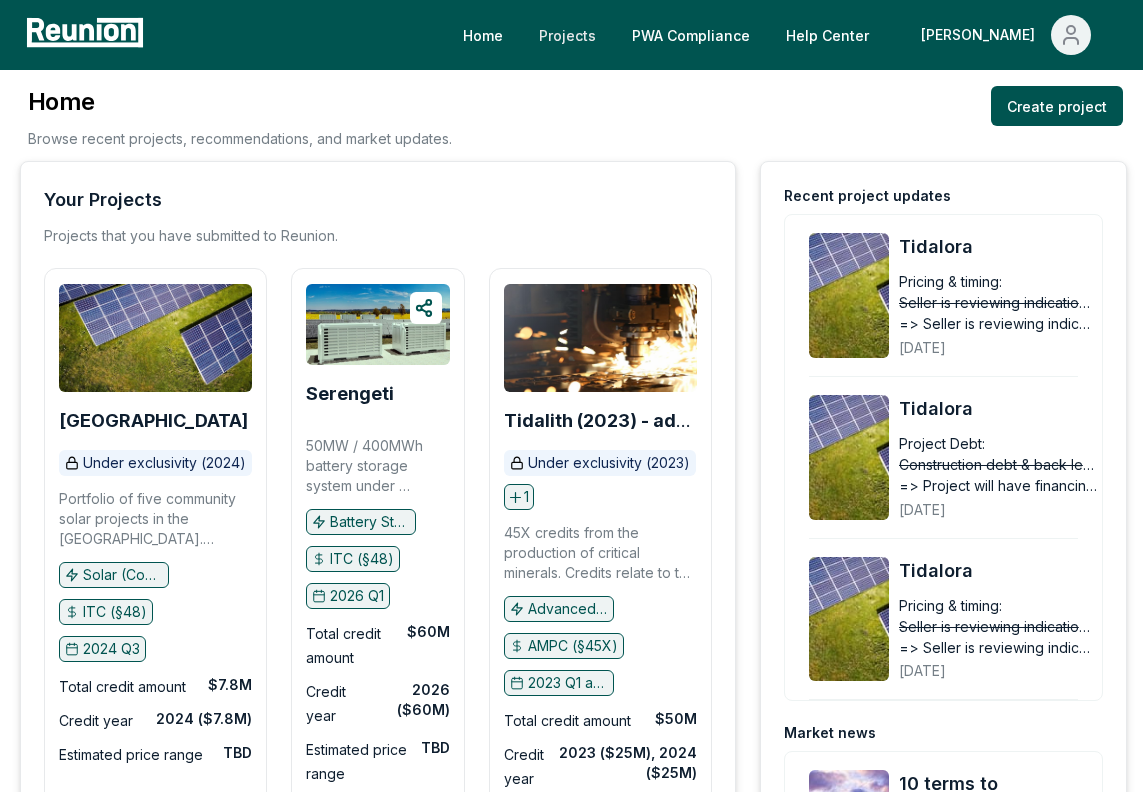 click on "Projects" at bounding box center [567, 35] 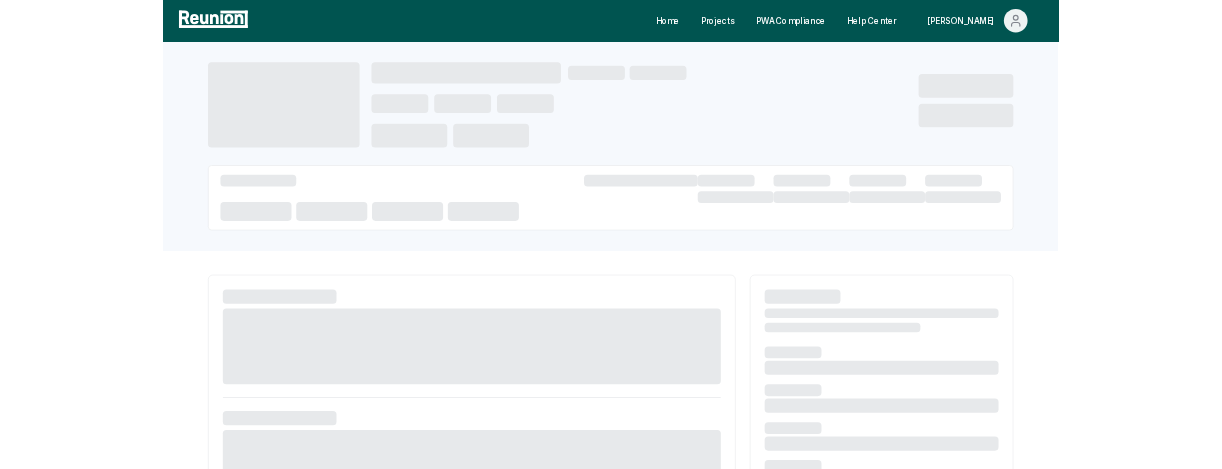 scroll, scrollTop: 0, scrollLeft: 0, axis: both 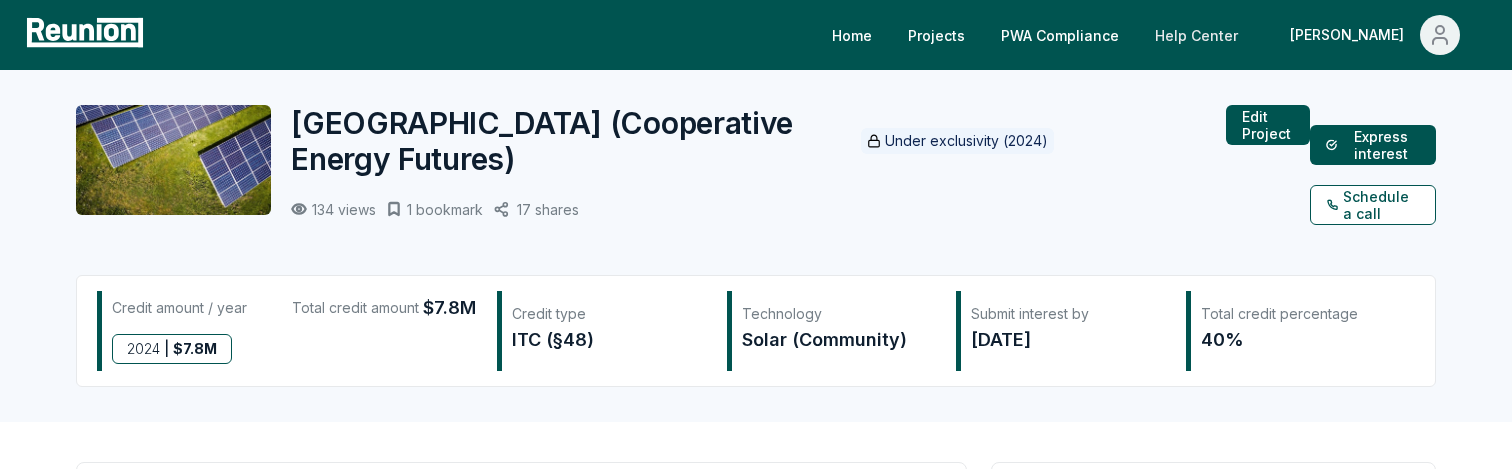 click on "Home Projects PWA Compliance Help Center Archisha Broad Peak   ( Cooperative Energy Futures ) Under exclusivity (2024) 134 views 1 bookmark 17 shares Edit Project Express interest Schedule a call Credit amount / year Total credit amount   $7.8M 2024 | $ 7.8M Credit type ITC (§48) Technology Solar (Community) Submit interest by 5/16/2024 Total credit percentage 40% Project overview Portfolio of five community solar projects in the midwest.
Two projects are being placed in service in late Q2 ($~2 mm ITCs); remainder being placed in service in Q4. Sponsor overview An experienced community solar developer with regional expertise in the Midwest.  Pricing and timing Seller actively seeking indications of interest  Project details Region Midwest Prevailing wage Compliant Expected PIS 2024 Q3 Offtake types Community solar Sold out of TE partnership No Financial details Listed price per credit $0.90 Debt Construction financing in place; will have term debt and lender will agree to forebear against recapture. Step Up" at bounding box center [756, 933] 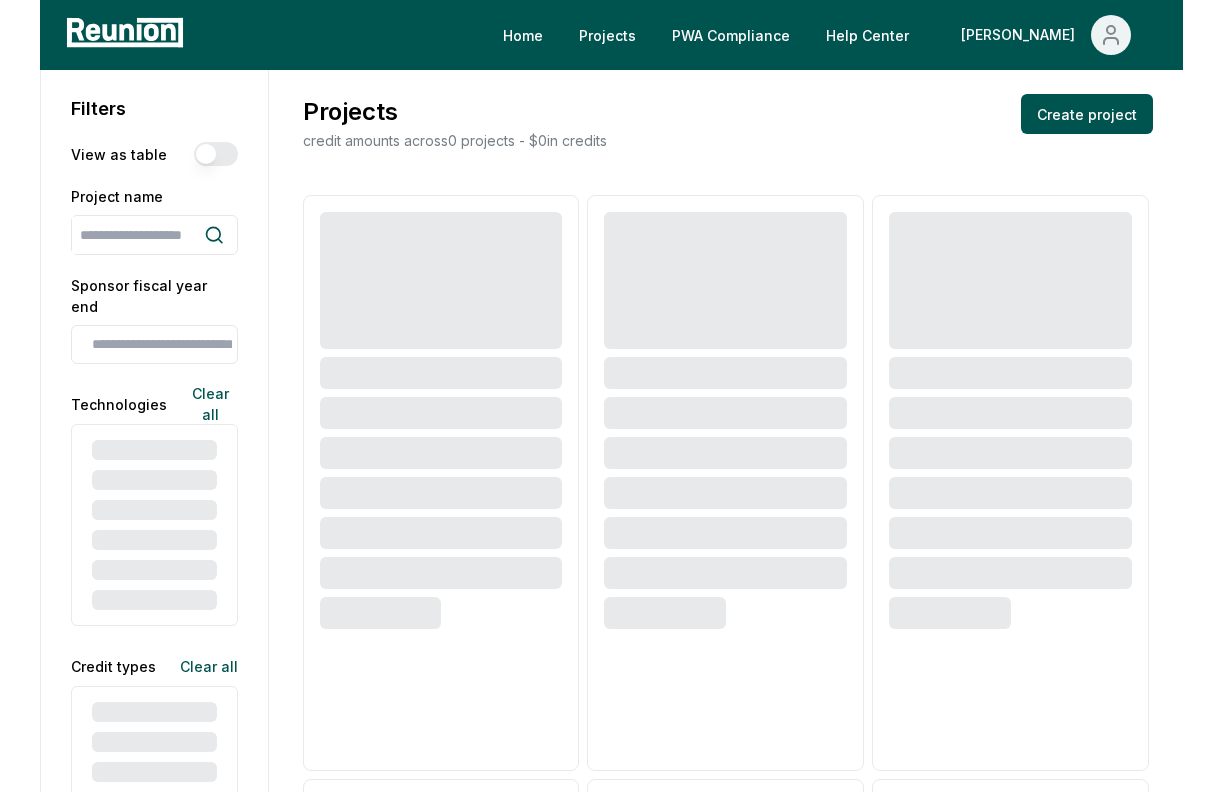 scroll, scrollTop: 0, scrollLeft: 0, axis: both 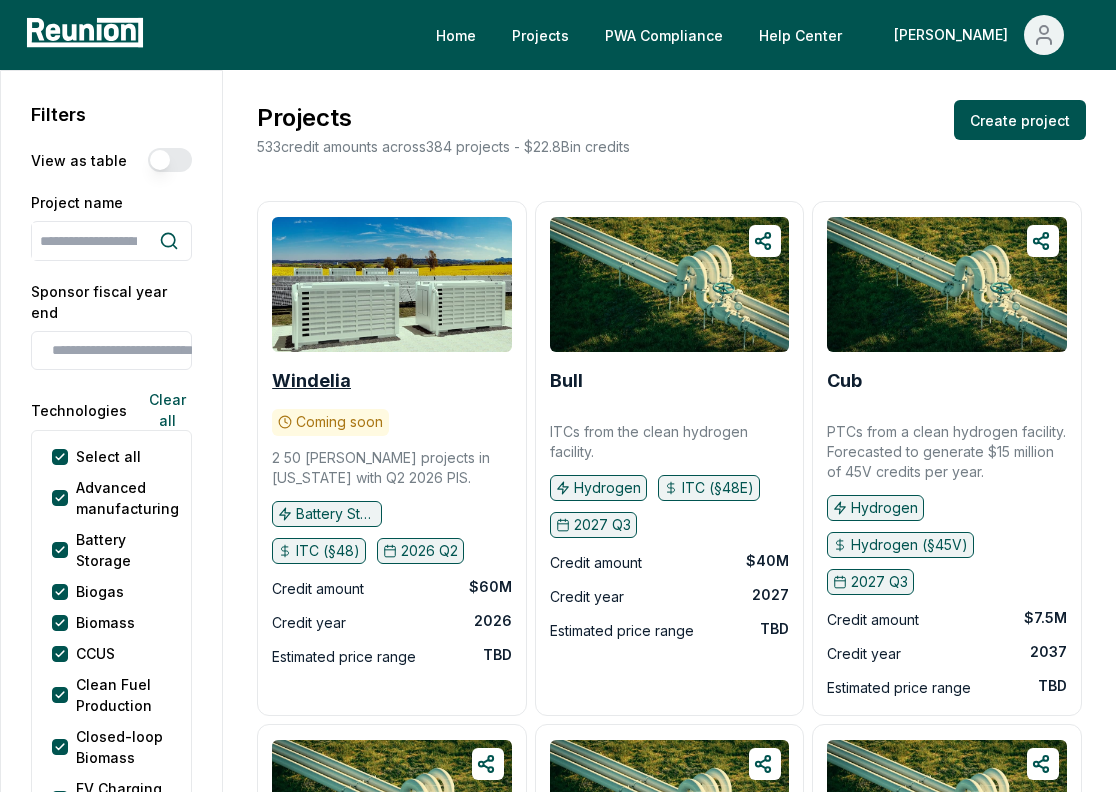 click on "Windelia" at bounding box center [311, 380] 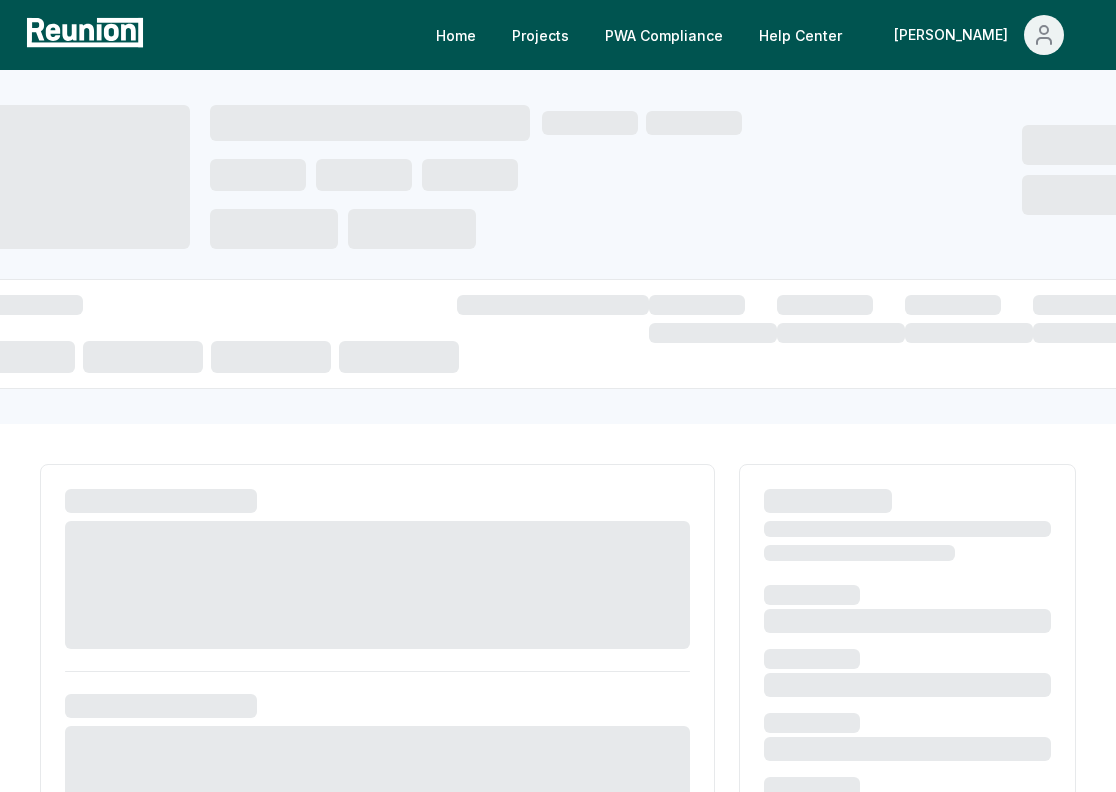 scroll, scrollTop: 0, scrollLeft: 0, axis: both 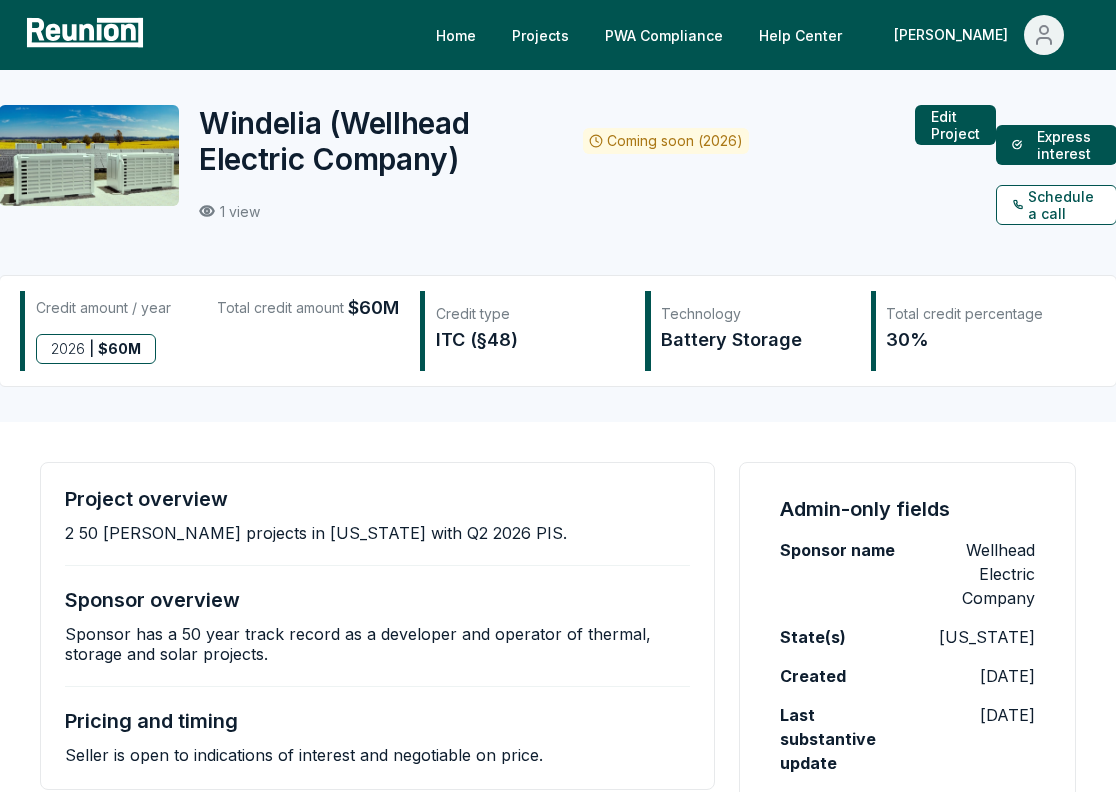 click on "Windelia   ( Wellhead Electric Company ) Coming soon (2026) 1 view Edit Project Express interest Schedule a call Credit amount / year Total credit amount   $60M 2026 | $ 60M Credit type ITC (§48) Technology Battery Storage Total credit percentage 30%" at bounding box center [558, 246] 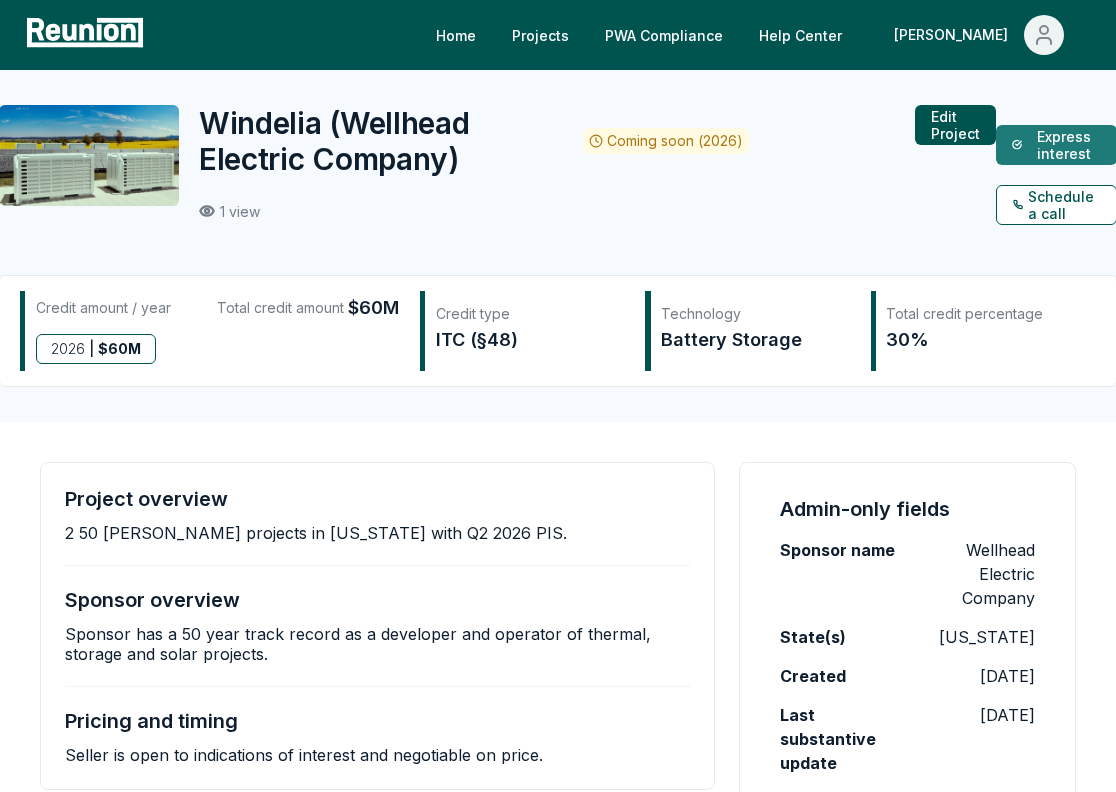 click on "Express interest" at bounding box center (1056, 145) 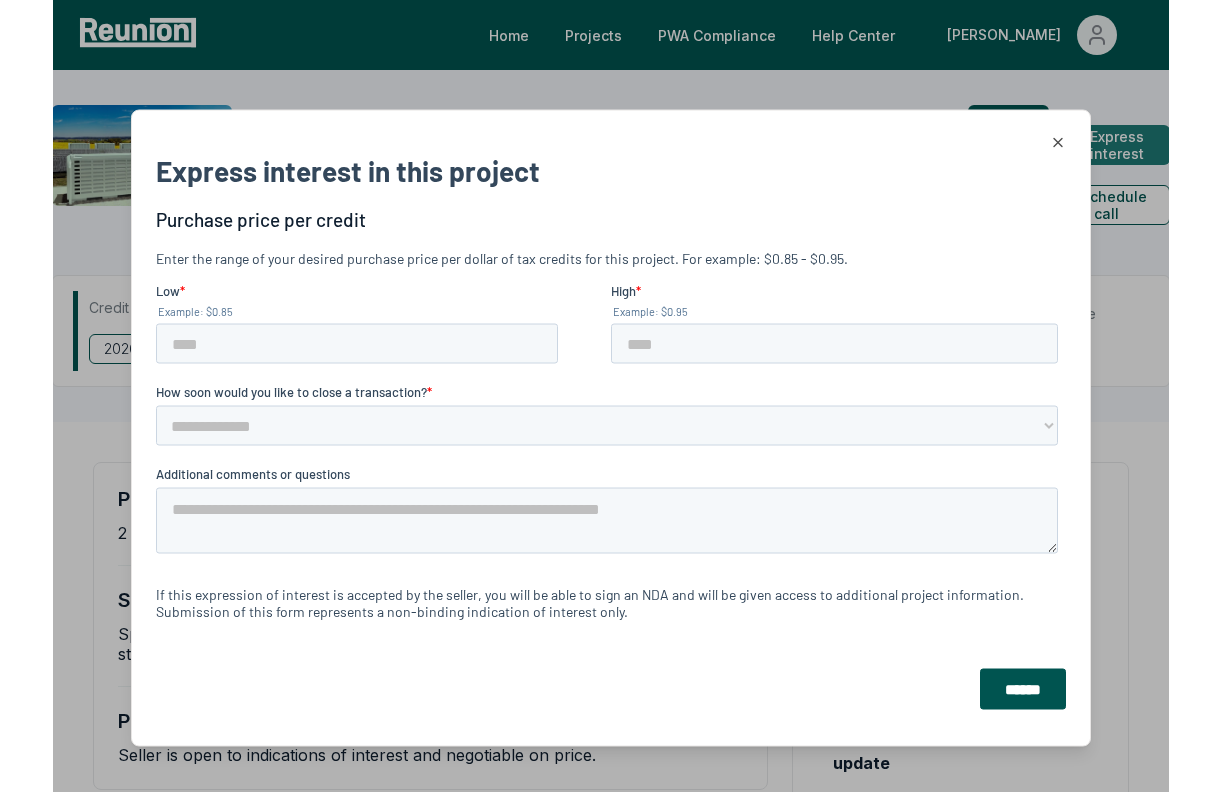 scroll, scrollTop: 0, scrollLeft: 0, axis: both 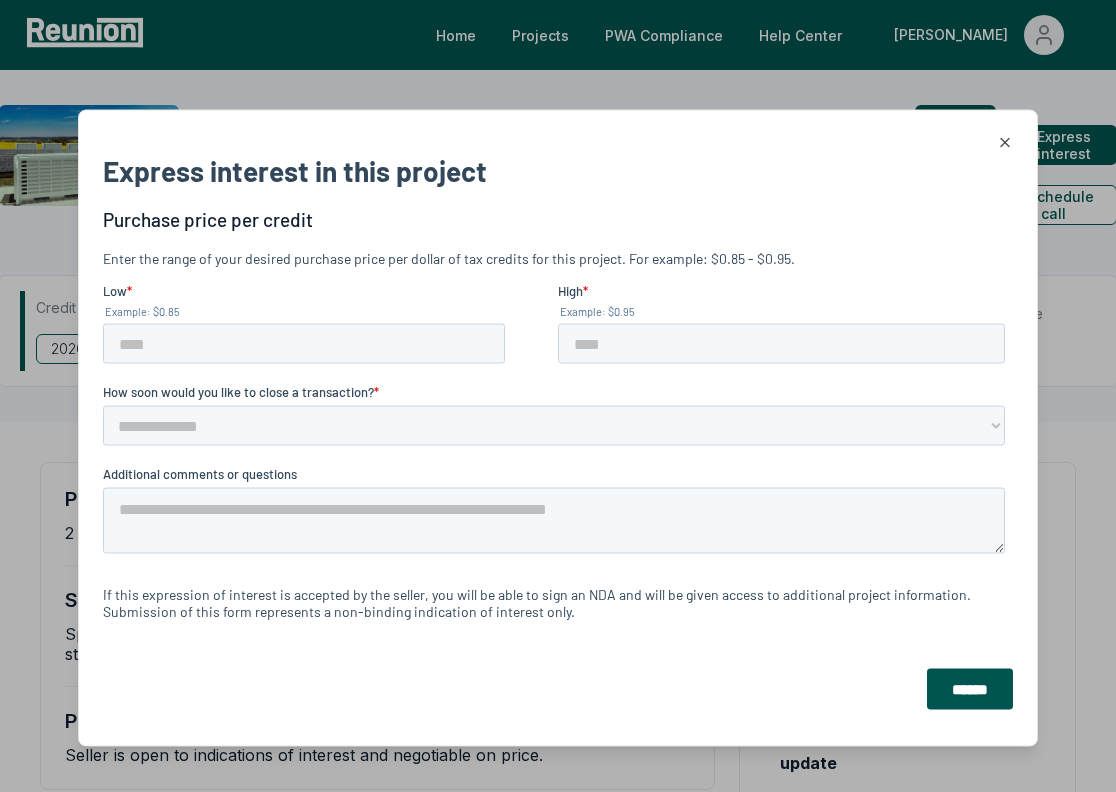 click on "Express interest in this project" at bounding box center [558, 170] 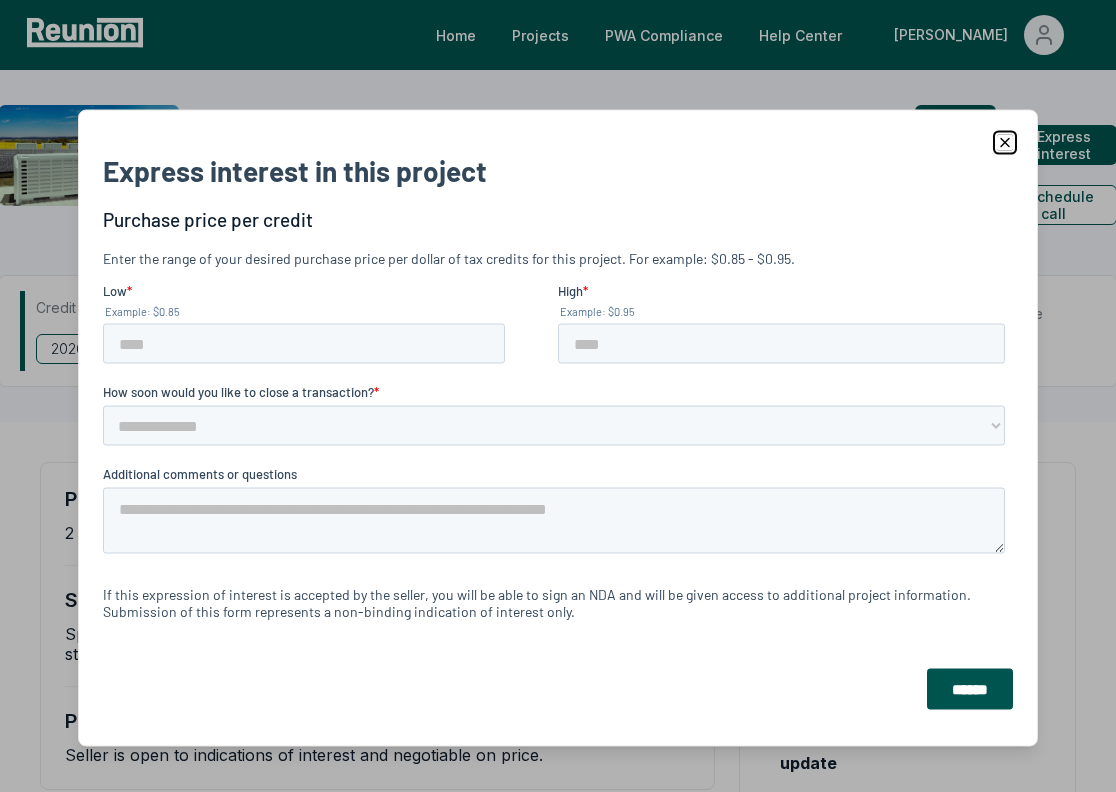 click 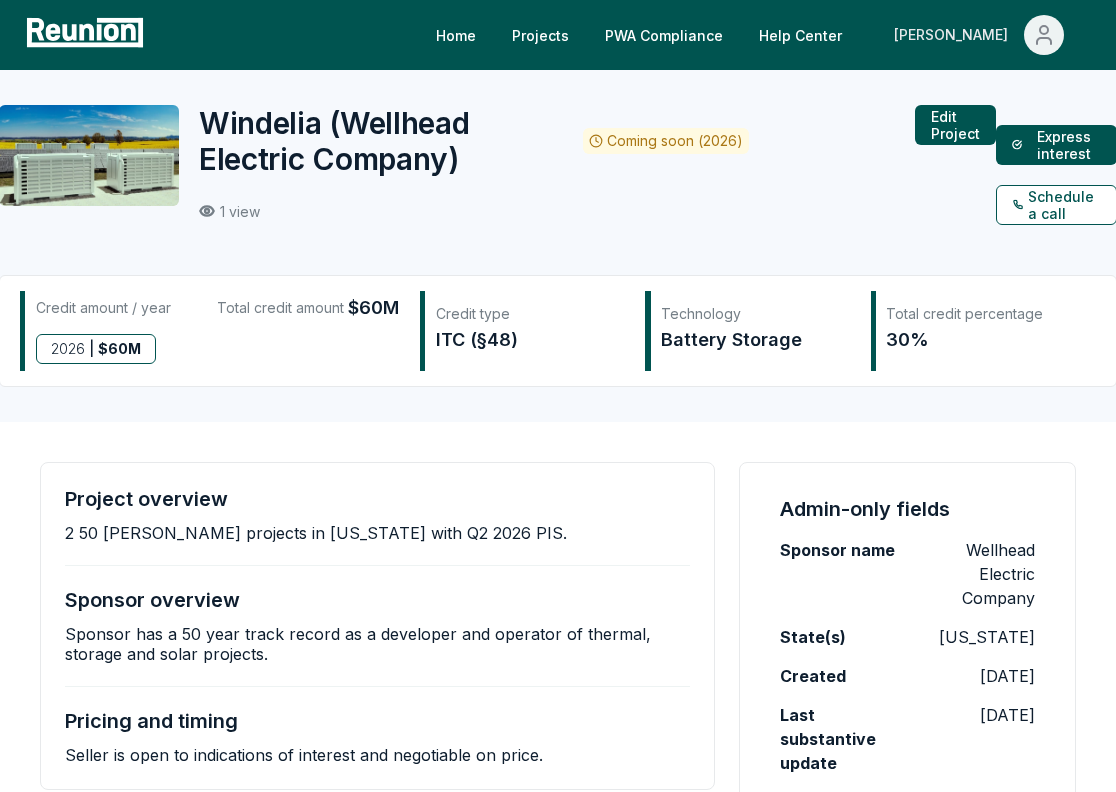 click 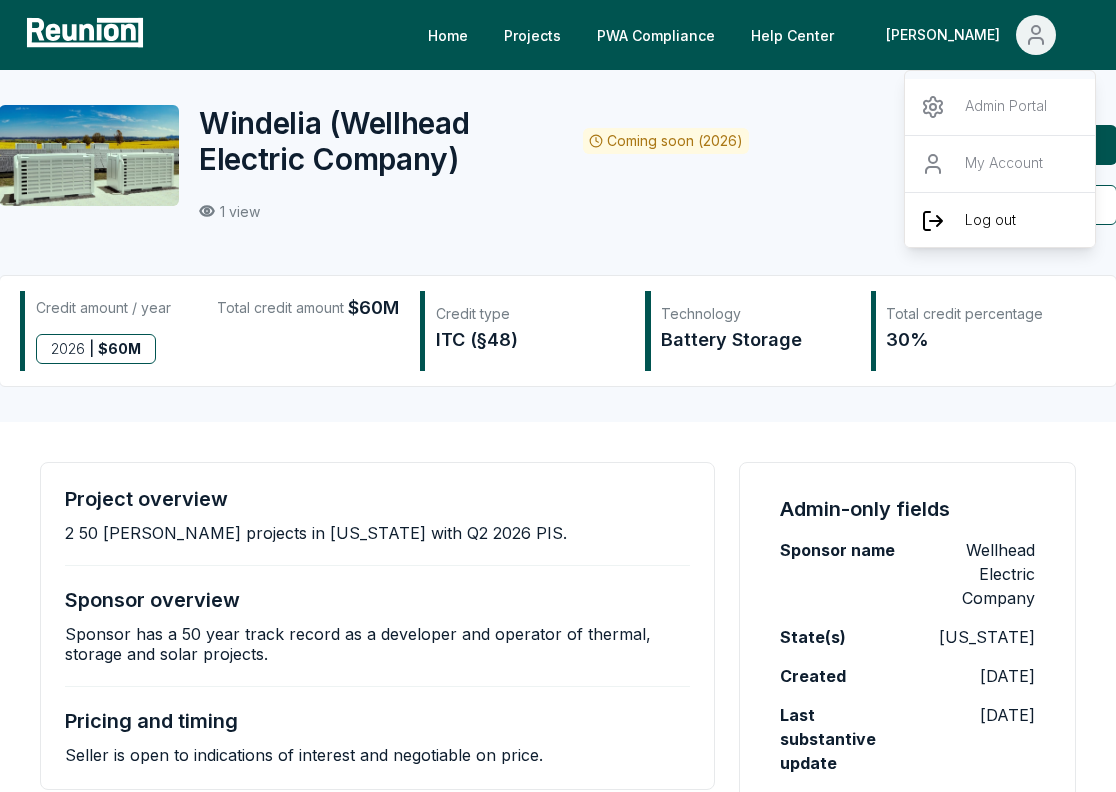 click on "Log out" at bounding box center [1001, 220] 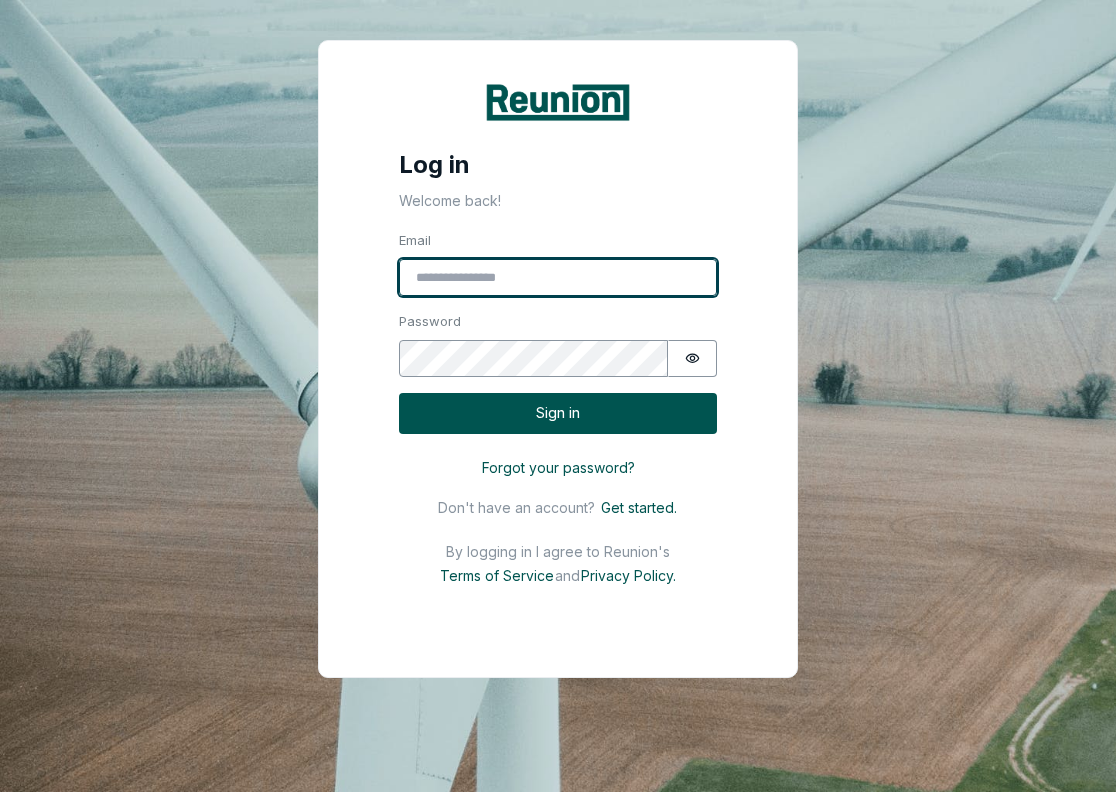 type on "**********" 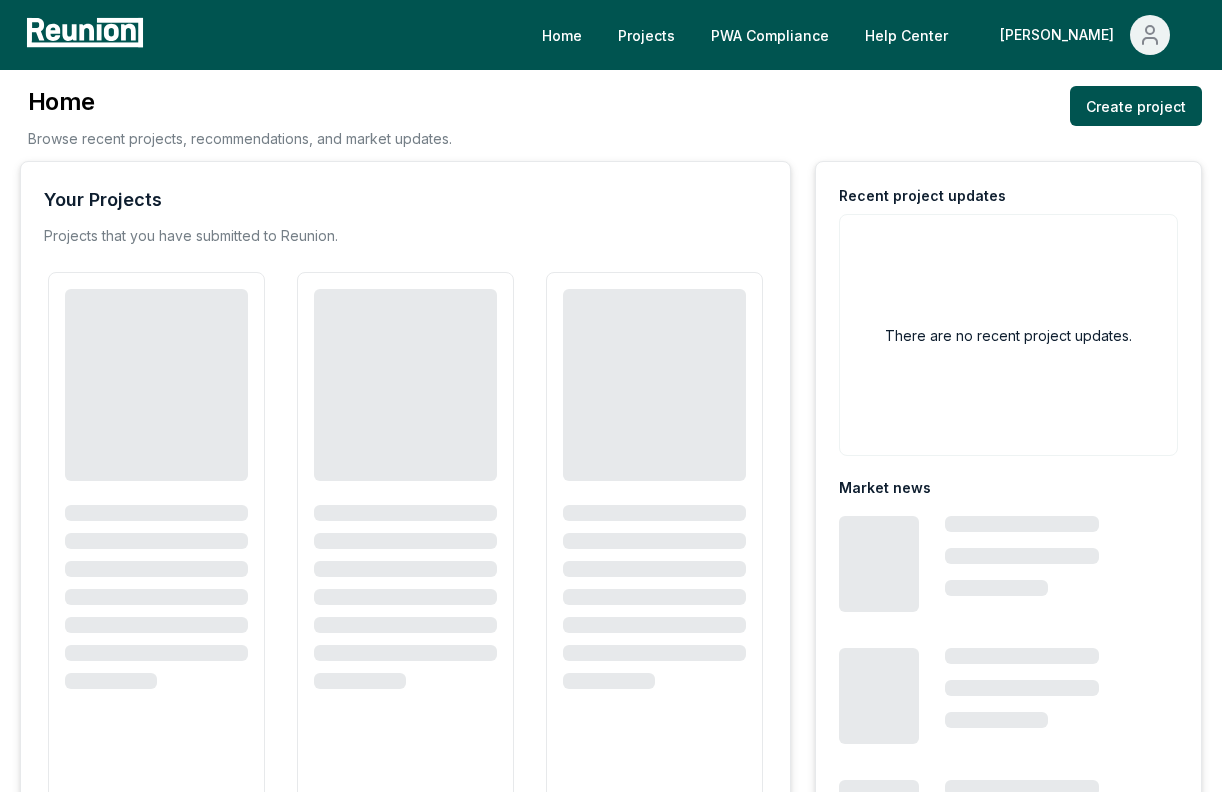 scroll, scrollTop: 0, scrollLeft: 0, axis: both 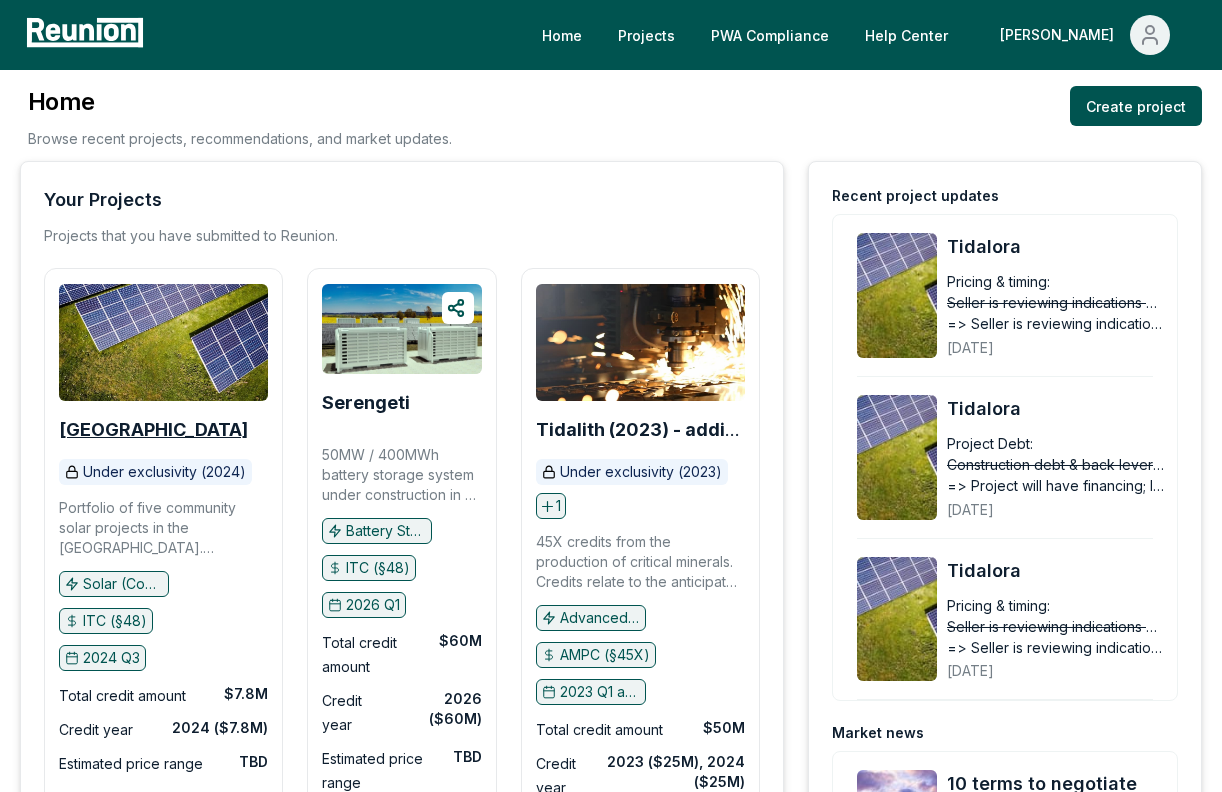 click on "[GEOGRAPHIC_DATA]" at bounding box center (153, 429) 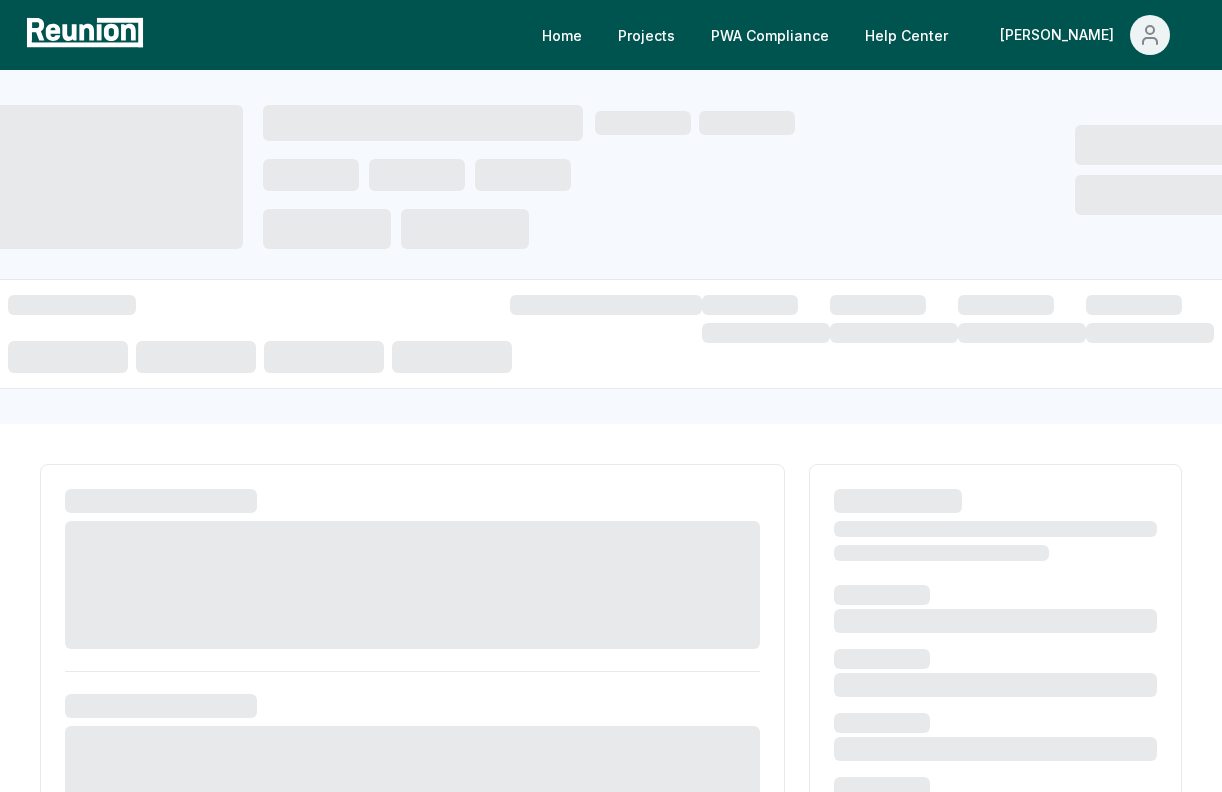 scroll, scrollTop: 0, scrollLeft: 0, axis: both 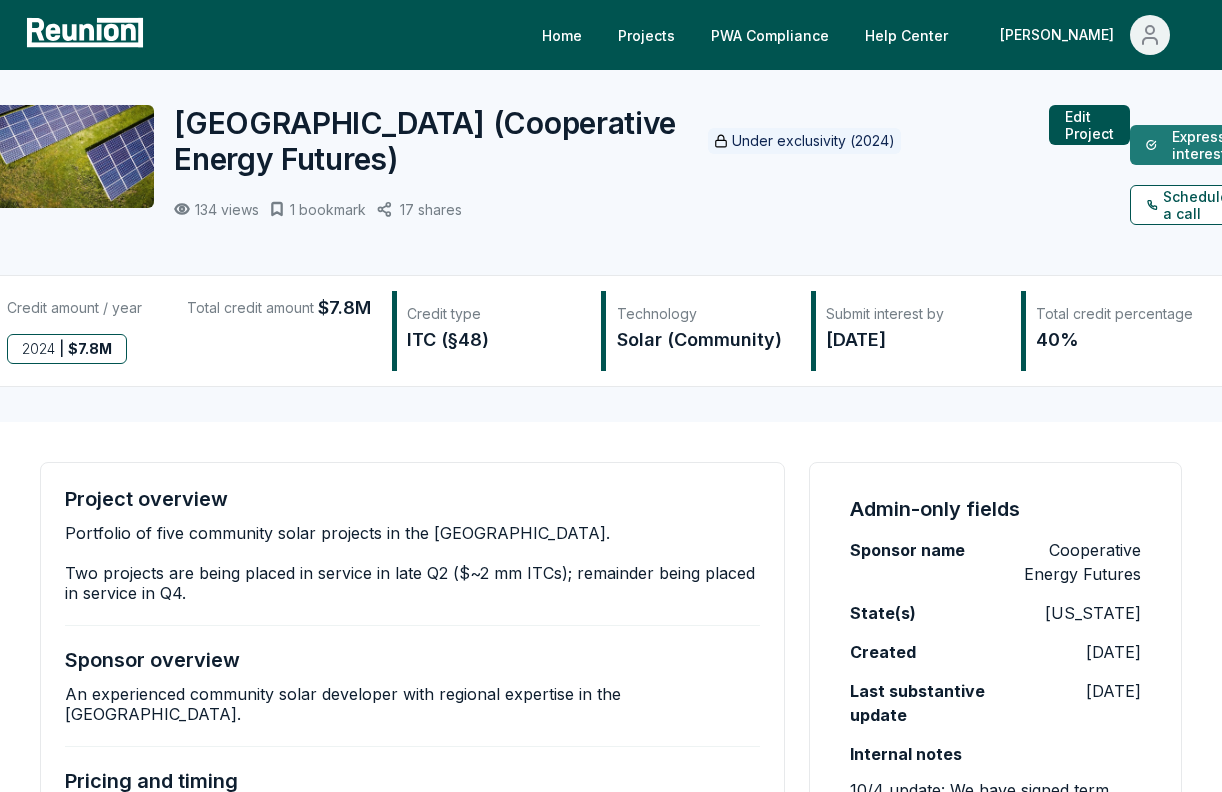 click on "Express interest" at bounding box center (1190, 145) 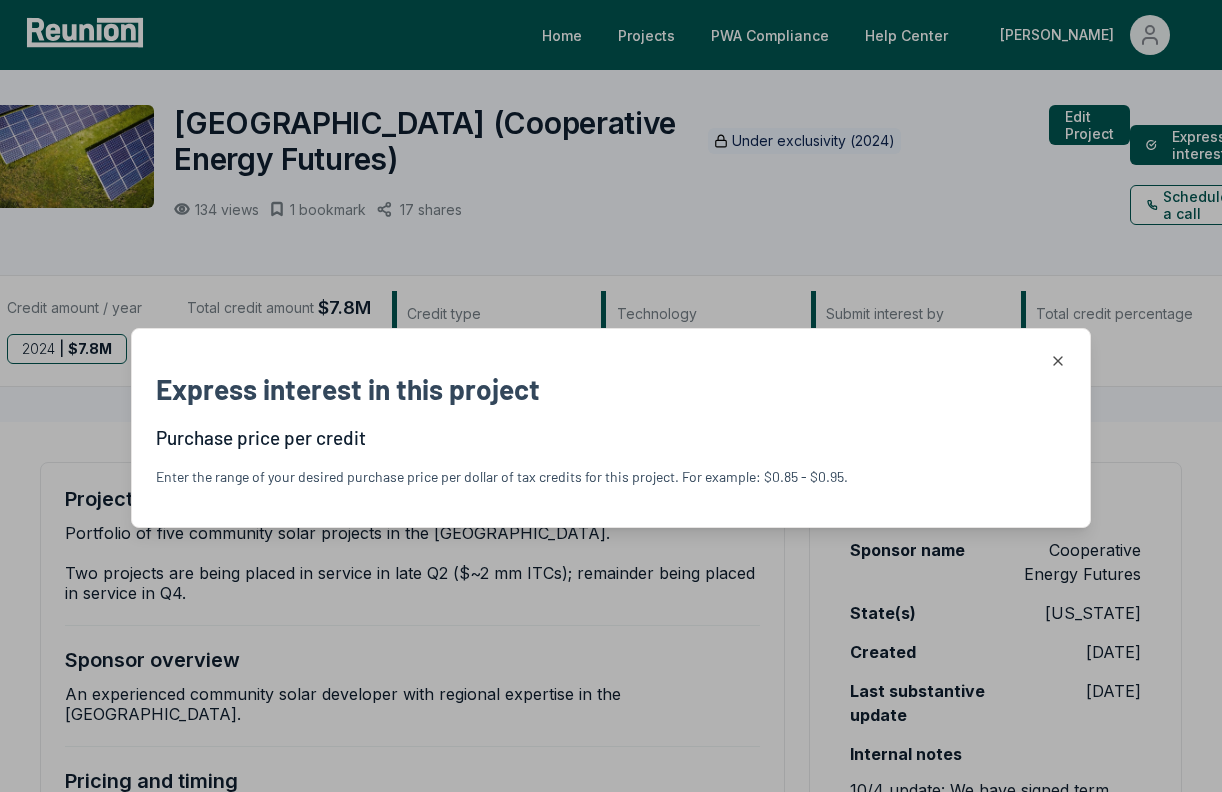scroll, scrollTop: 0, scrollLeft: 0, axis: both 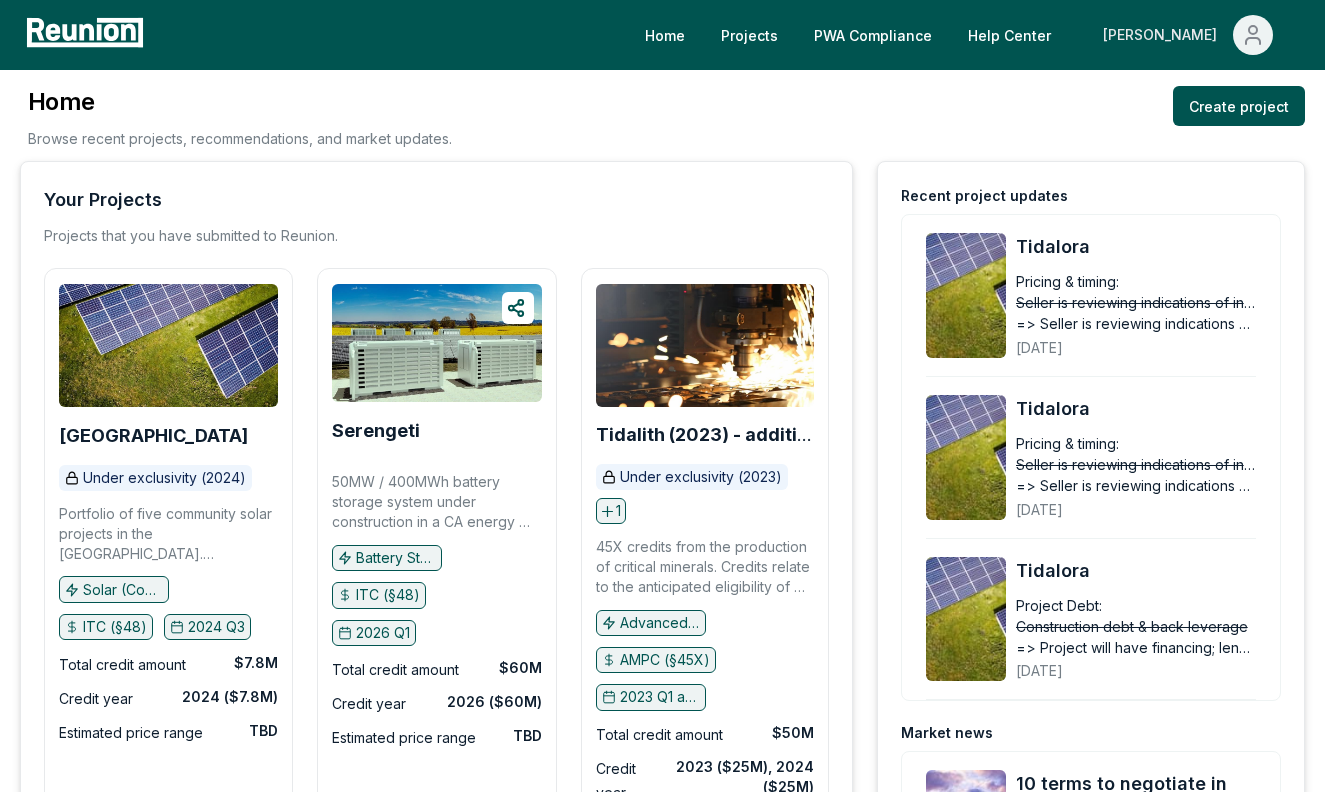 click 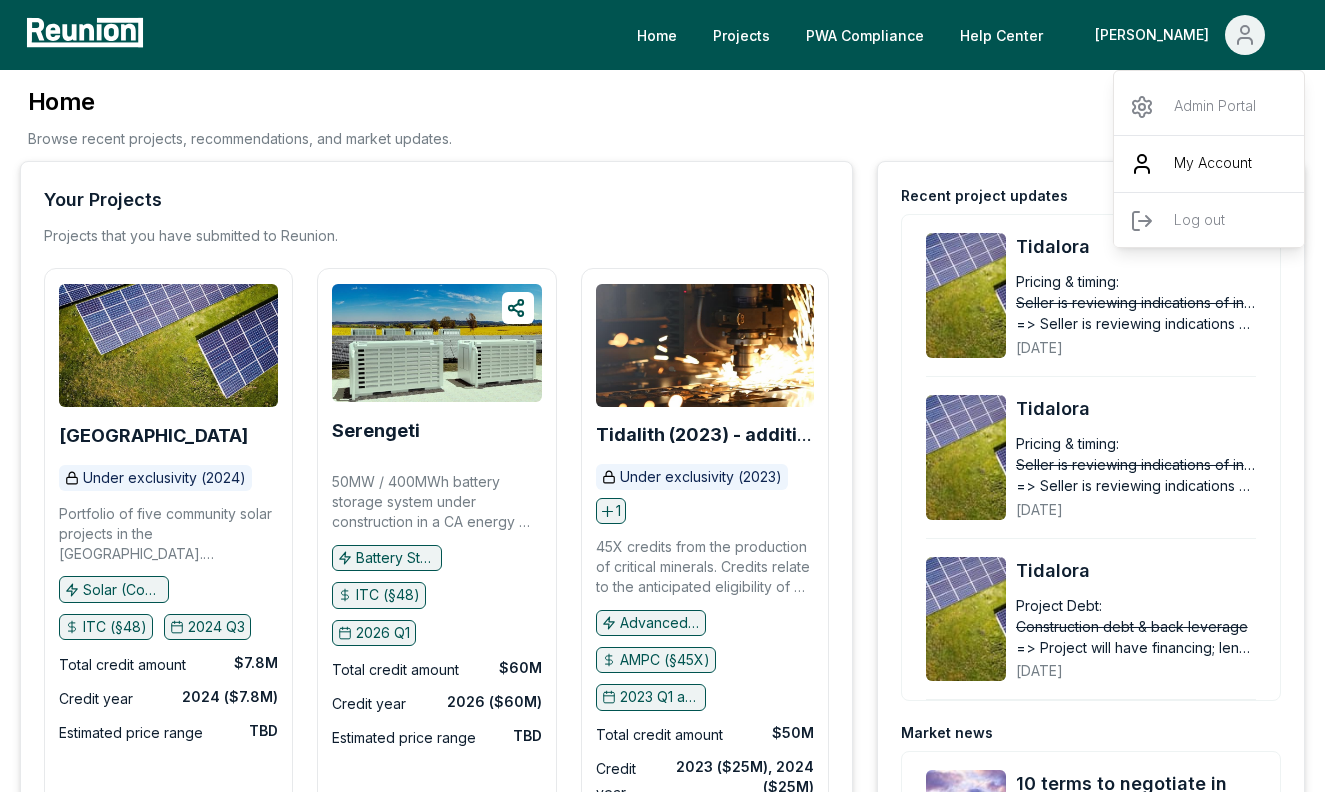 click on "My Account" at bounding box center [1213, 164] 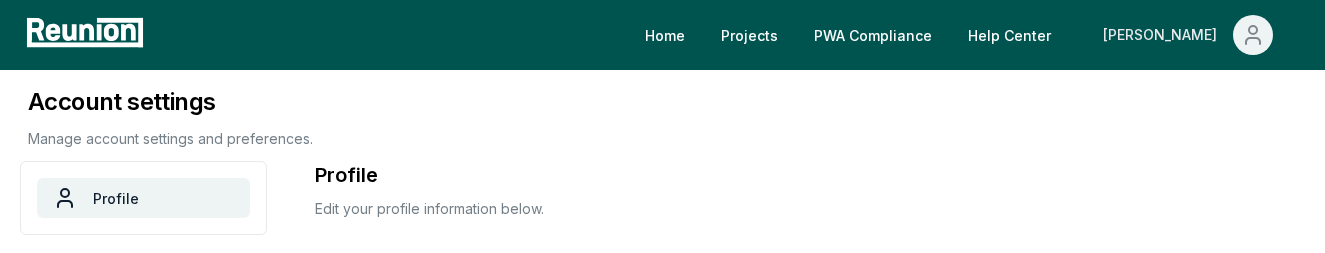 click 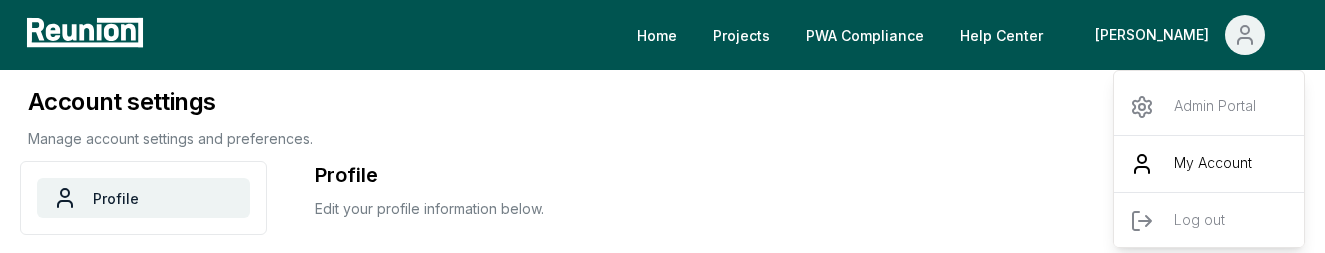 click on "My Account" at bounding box center (1210, 163) 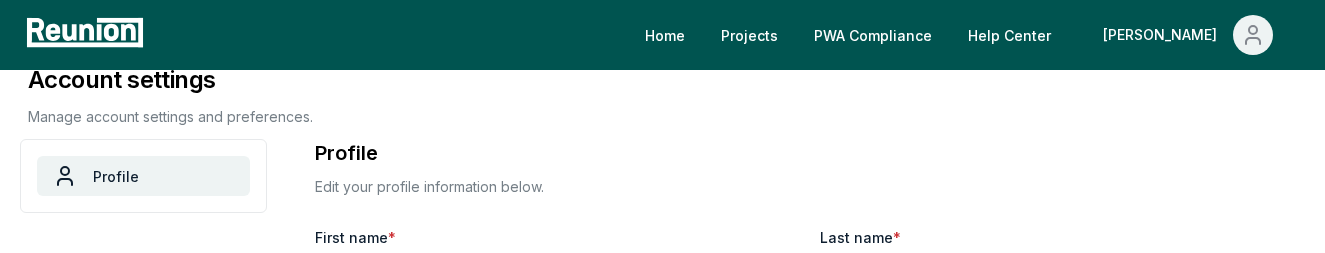 scroll, scrollTop: 0, scrollLeft: 0, axis: both 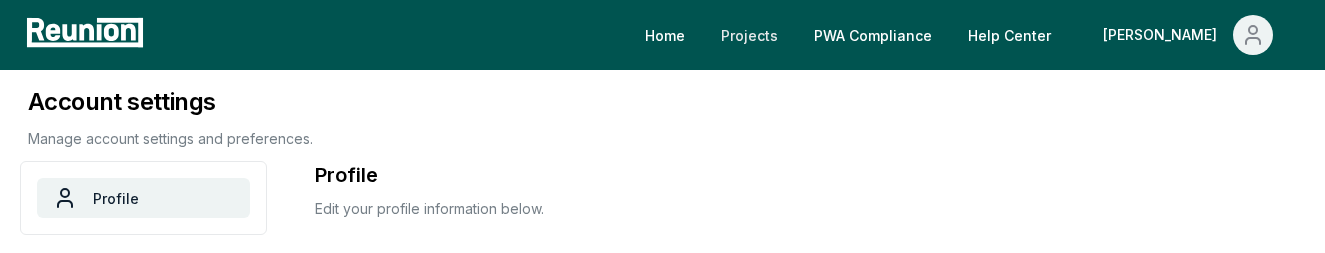 click on "Projects" at bounding box center (749, 35) 